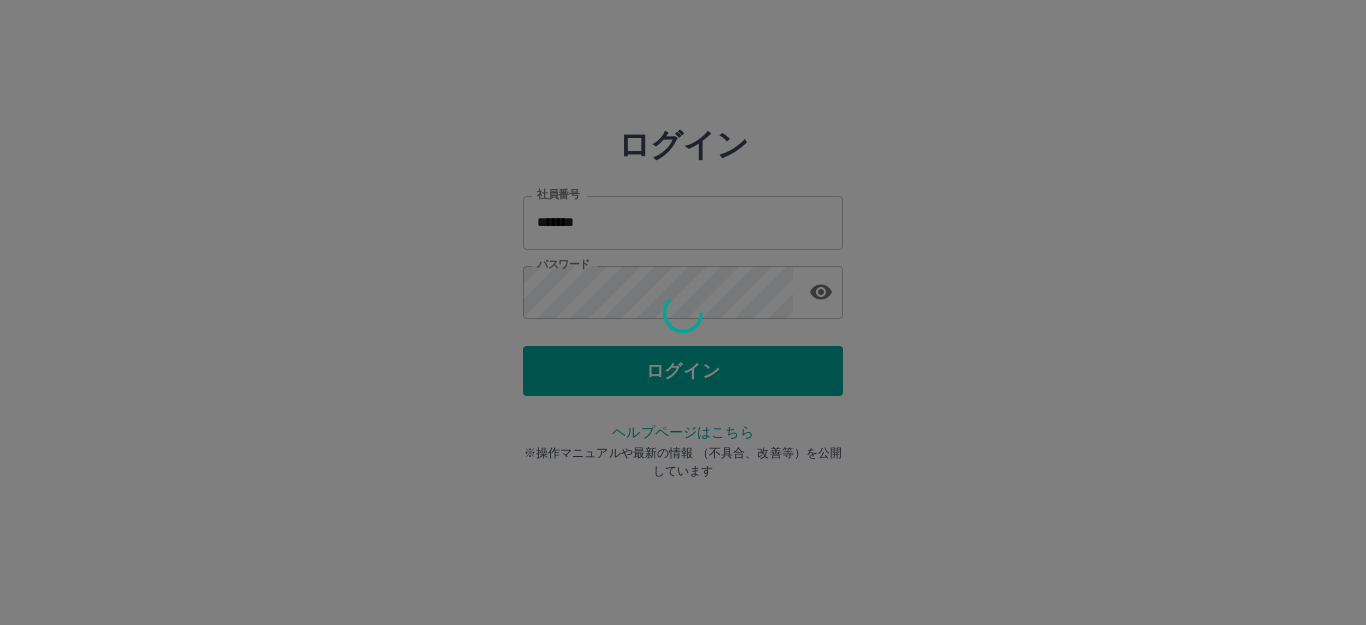 scroll, scrollTop: 0, scrollLeft: 0, axis: both 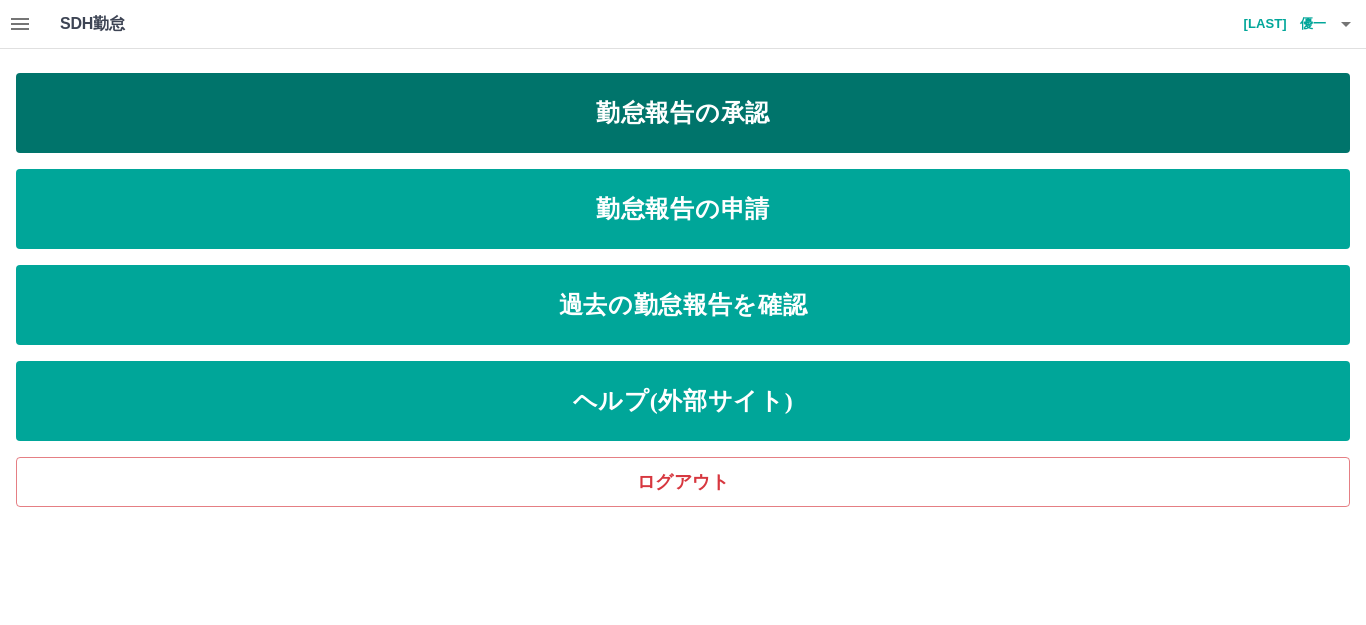 click on "勤怠報告の承認" at bounding box center (683, 113) 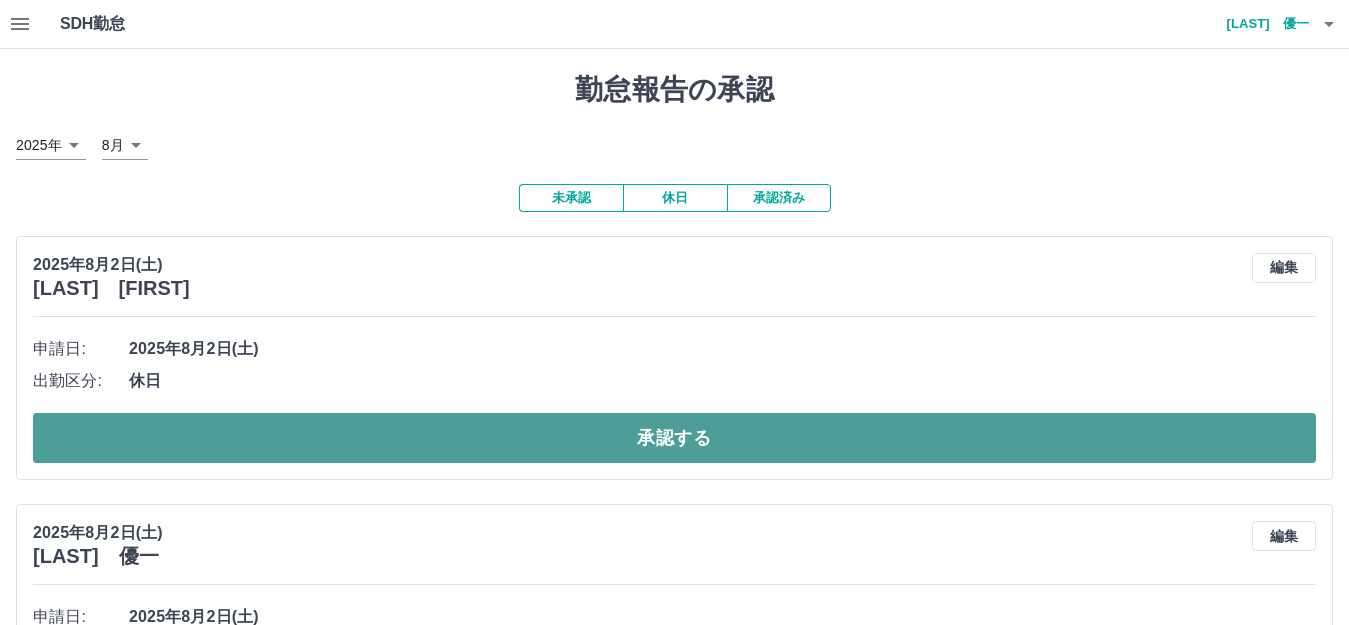 click on "承認する" at bounding box center (674, 438) 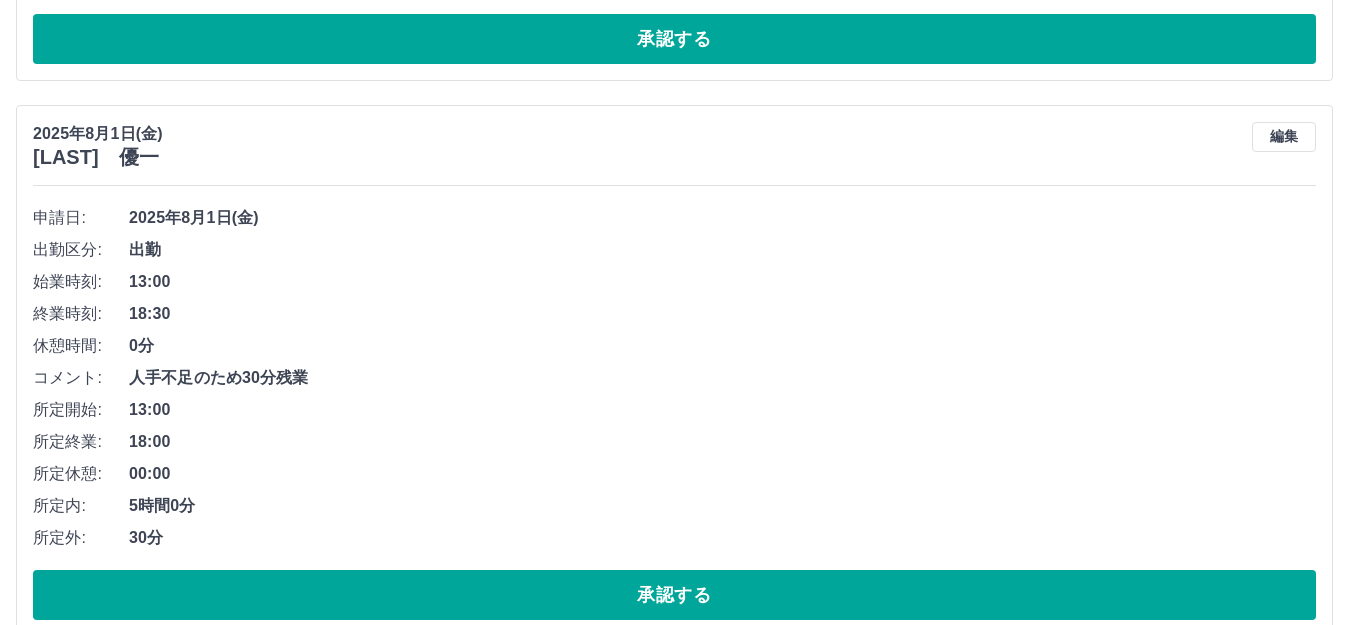 scroll, scrollTop: 1900, scrollLeft: 0, axis: vertical 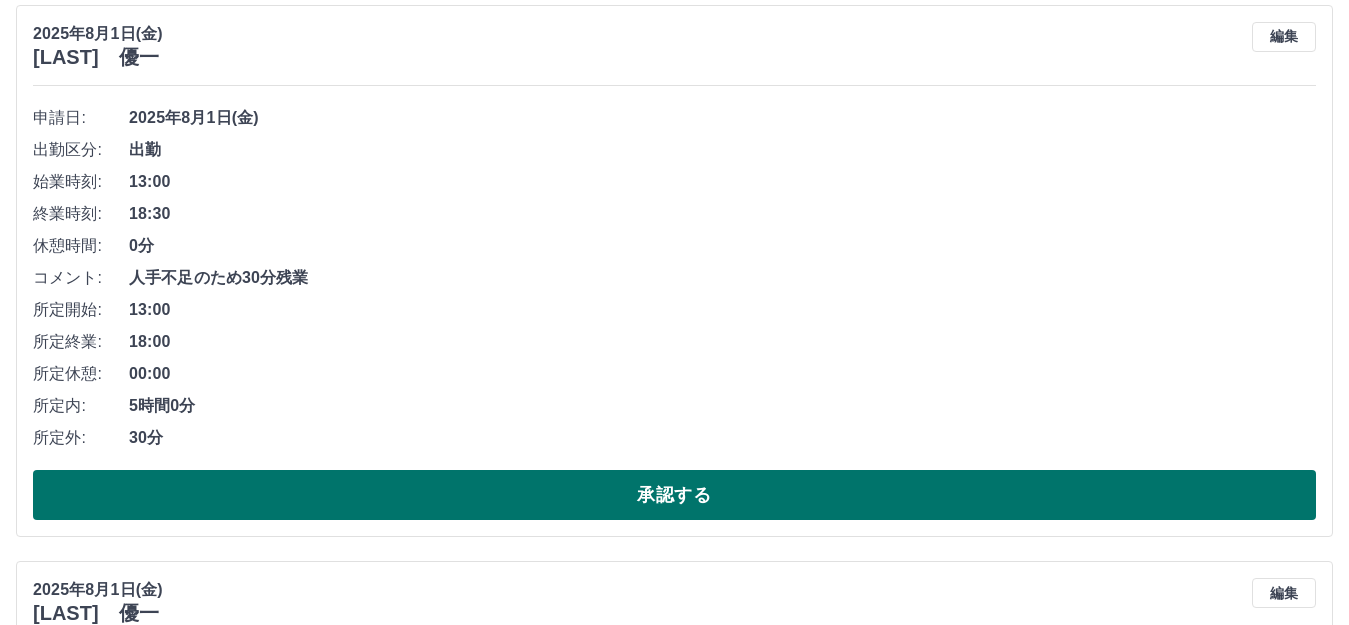 click on "承認する" at bounding box center [674, 495] 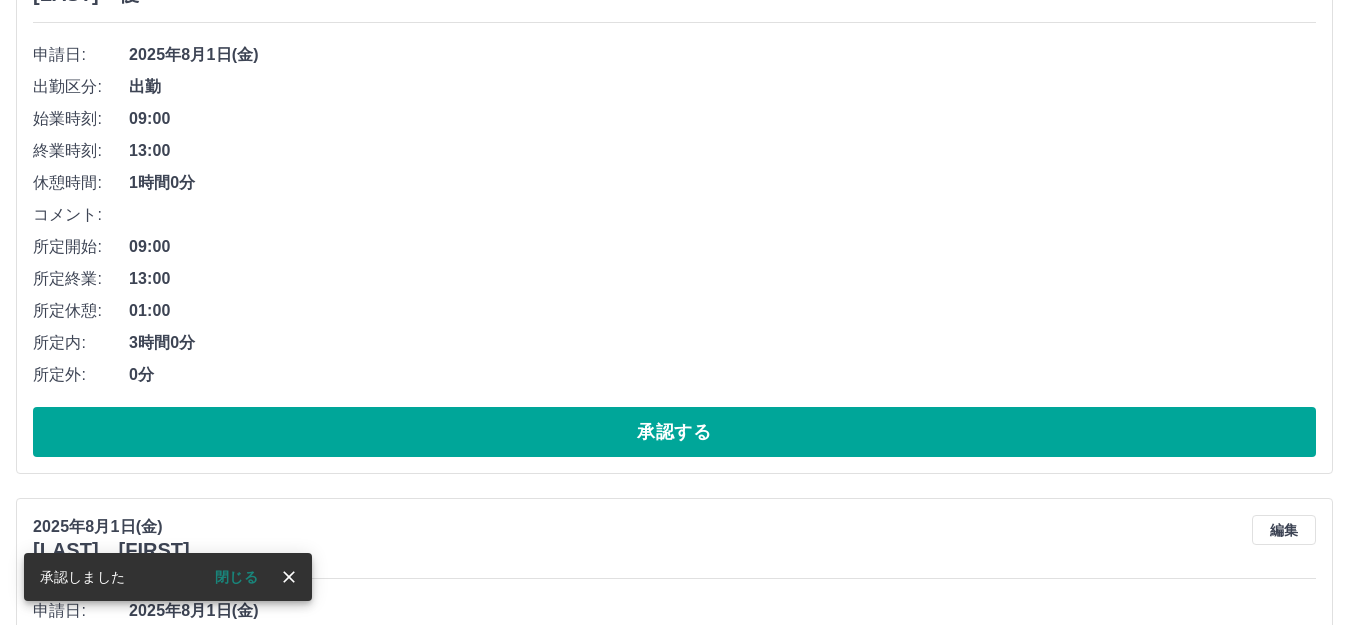 scroll, scrollTop: 2044, scrollLeft: 0, axis: vertical 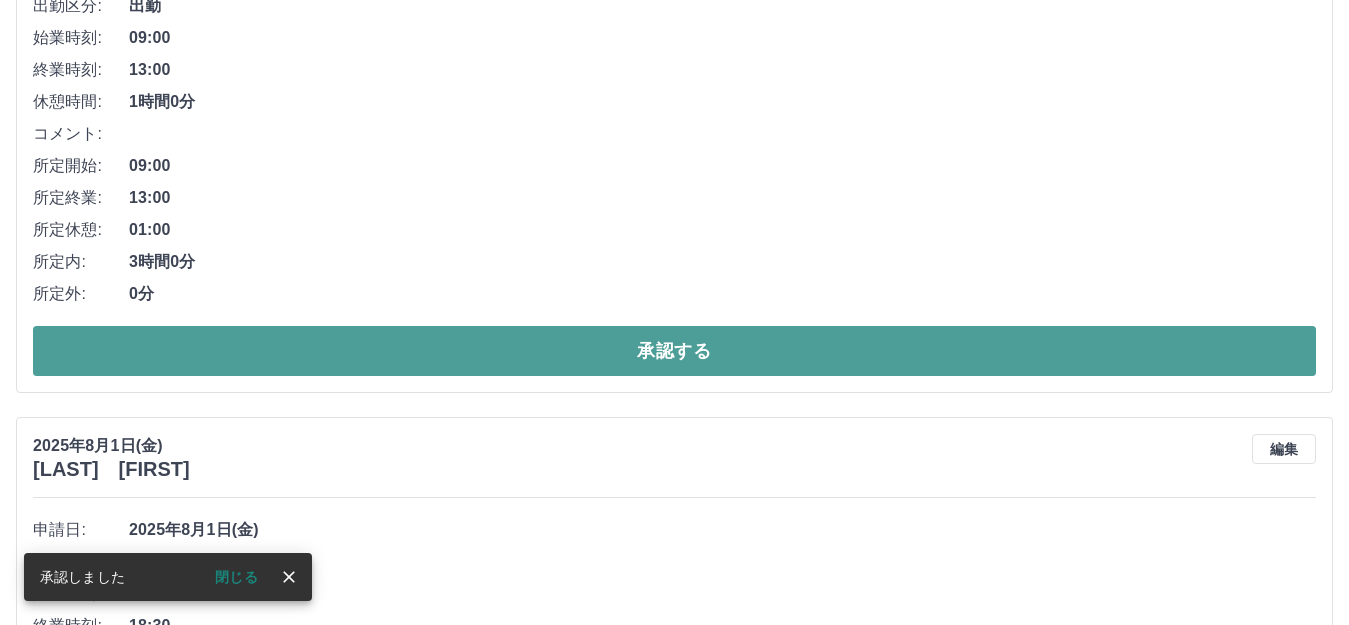 click on "承認する" at bounding box center [674, 351] 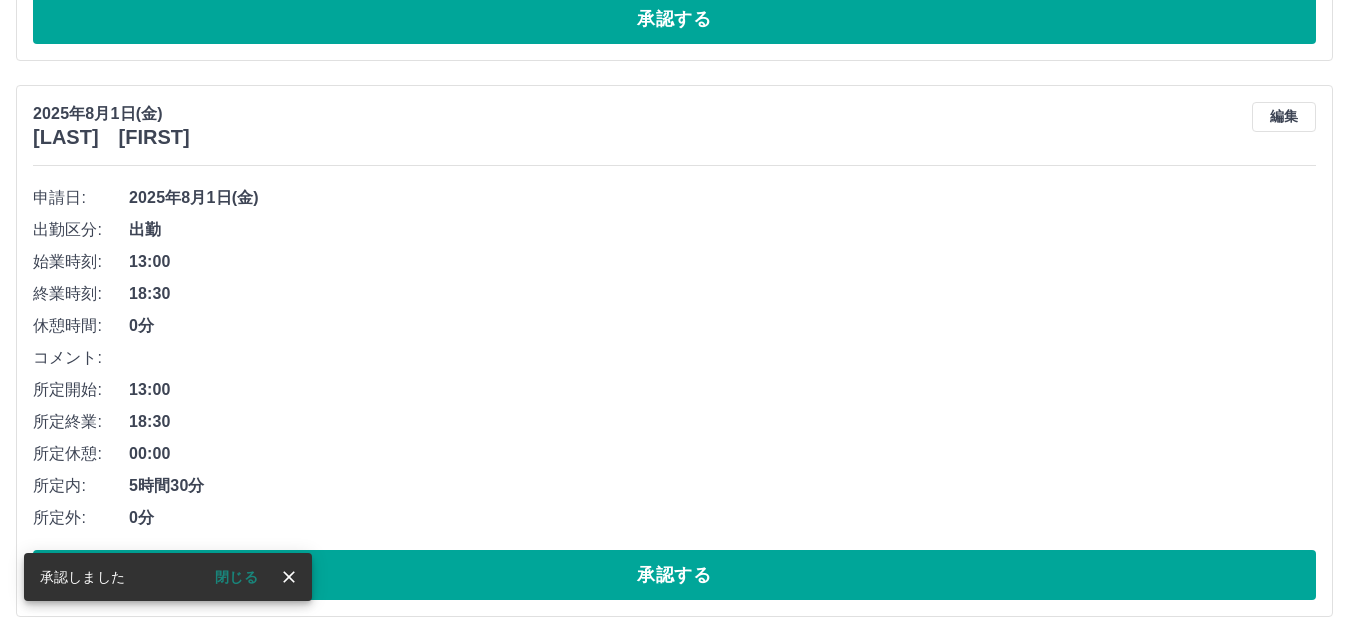 scroll, scrollTop: 1838, scrollLeft: 0, axis: vertical 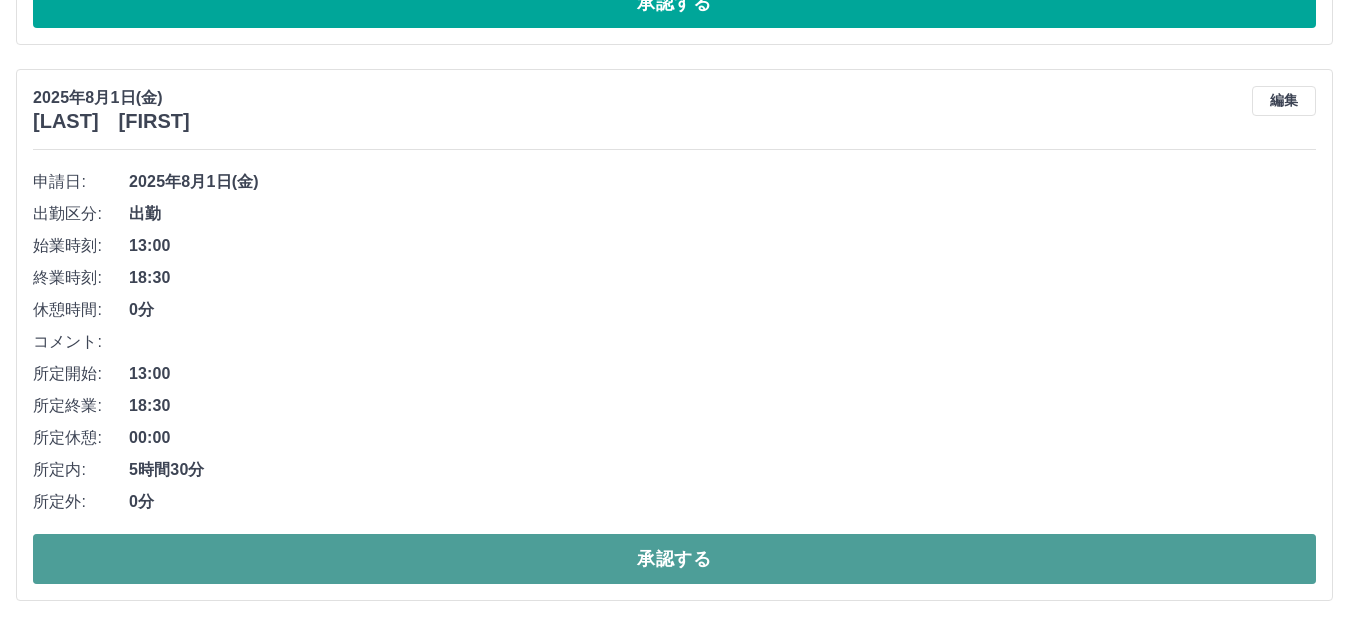 click on "承認する" at bounding box center [674, 559] 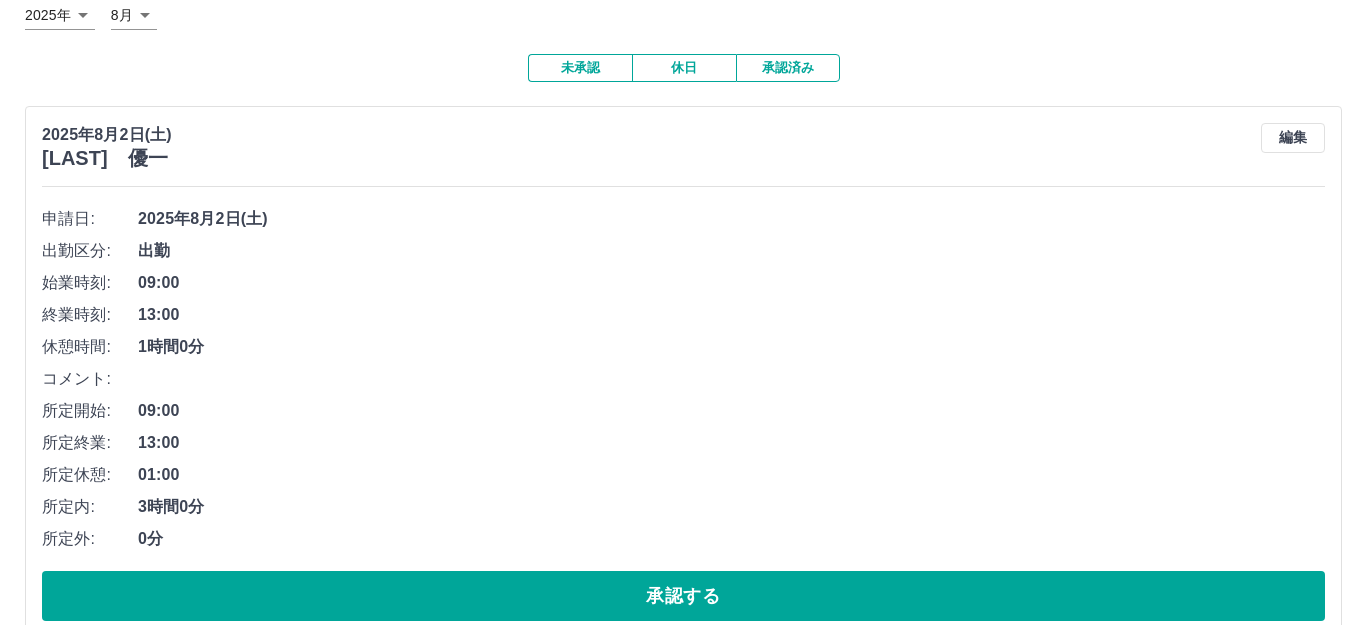 scroll, scrollTop: 0, scrollLeft: 0, axis: both 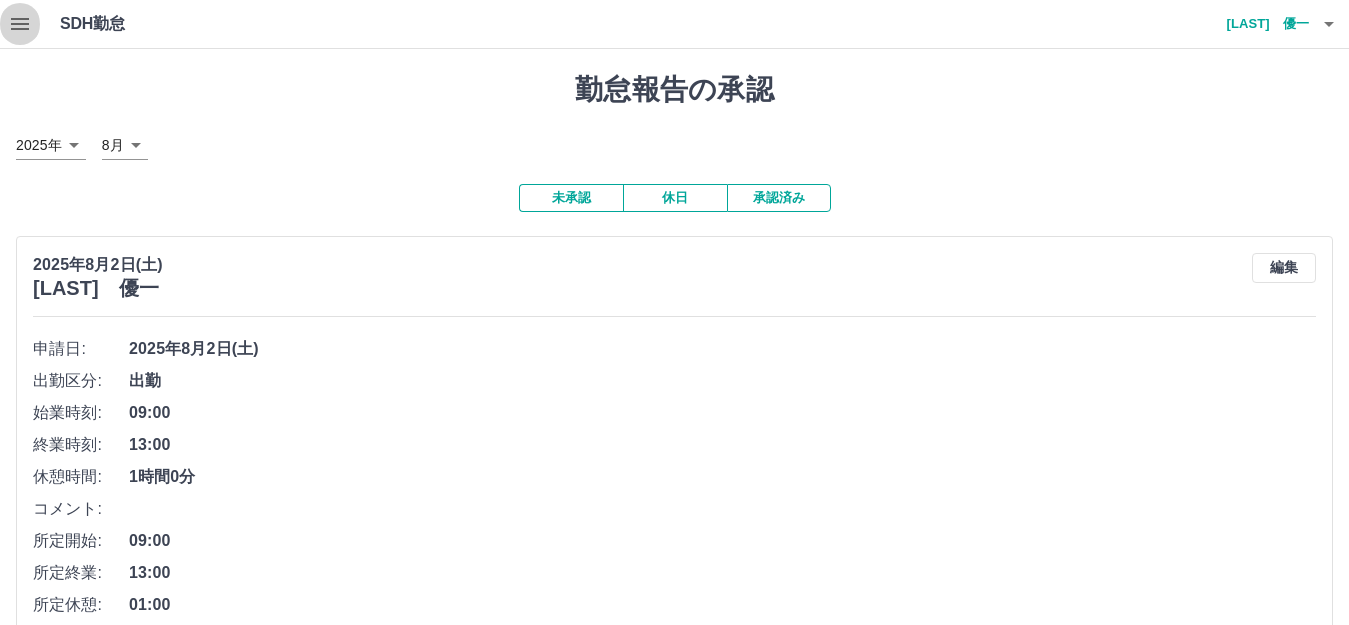 click 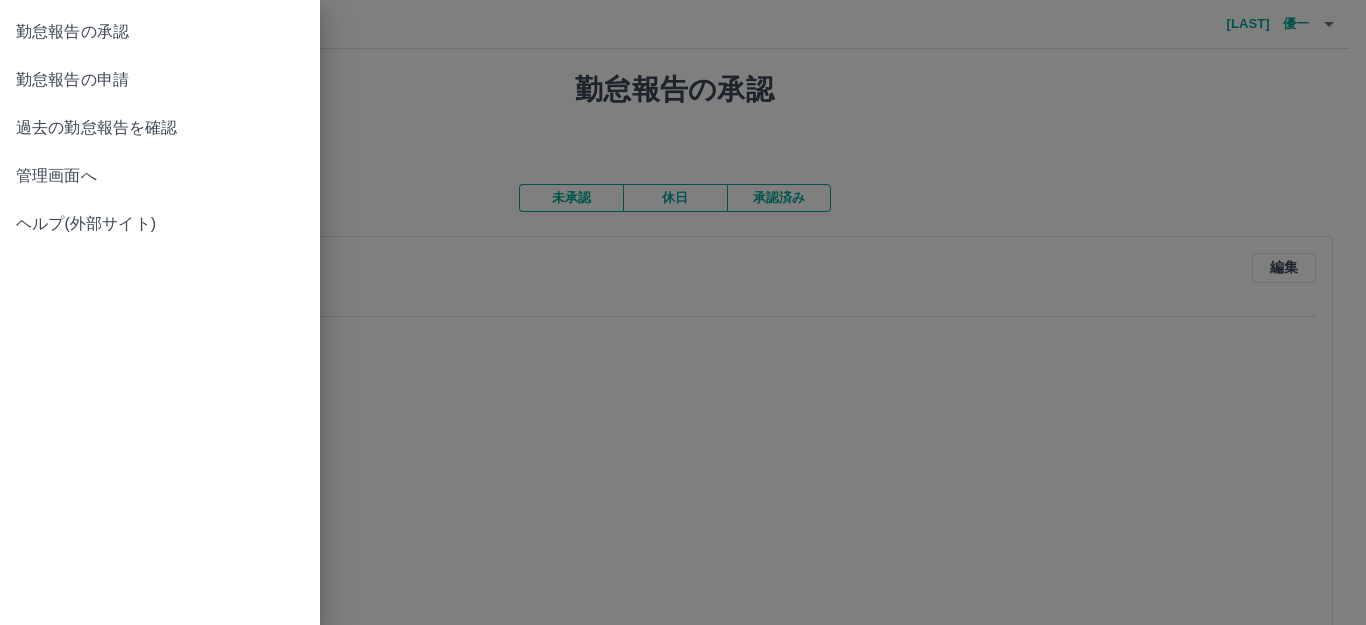 click on "管理画面へ" at bounding box center (160, 176) 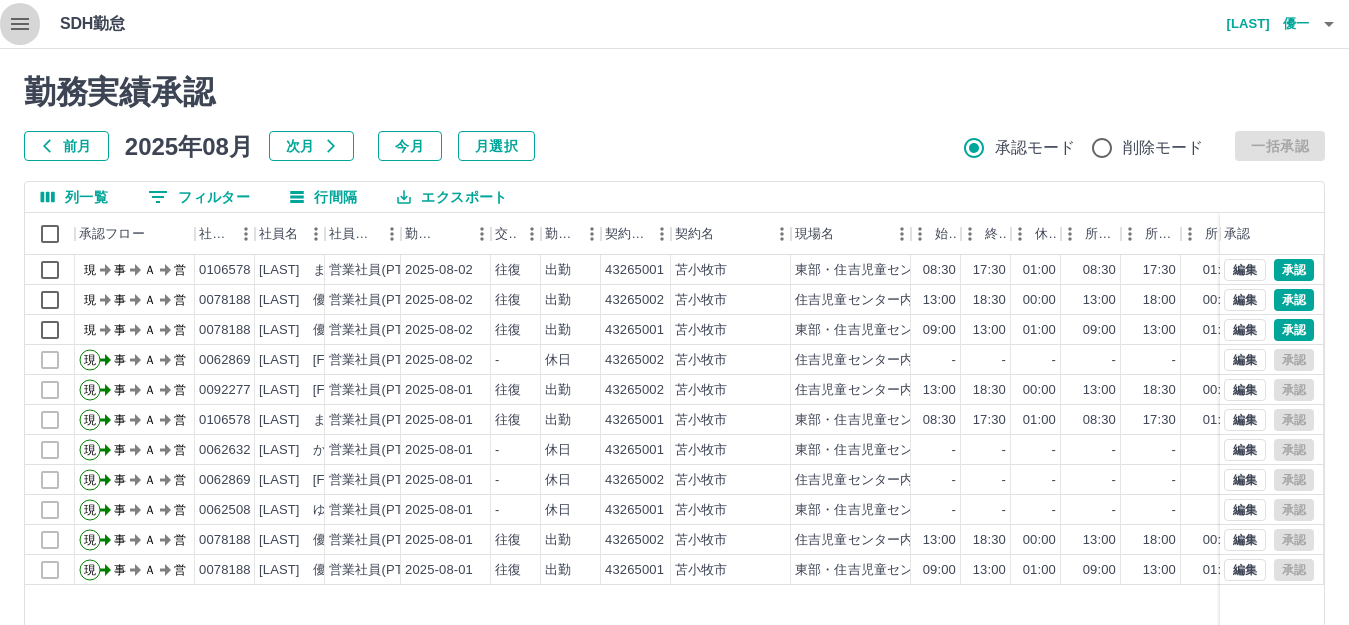 click 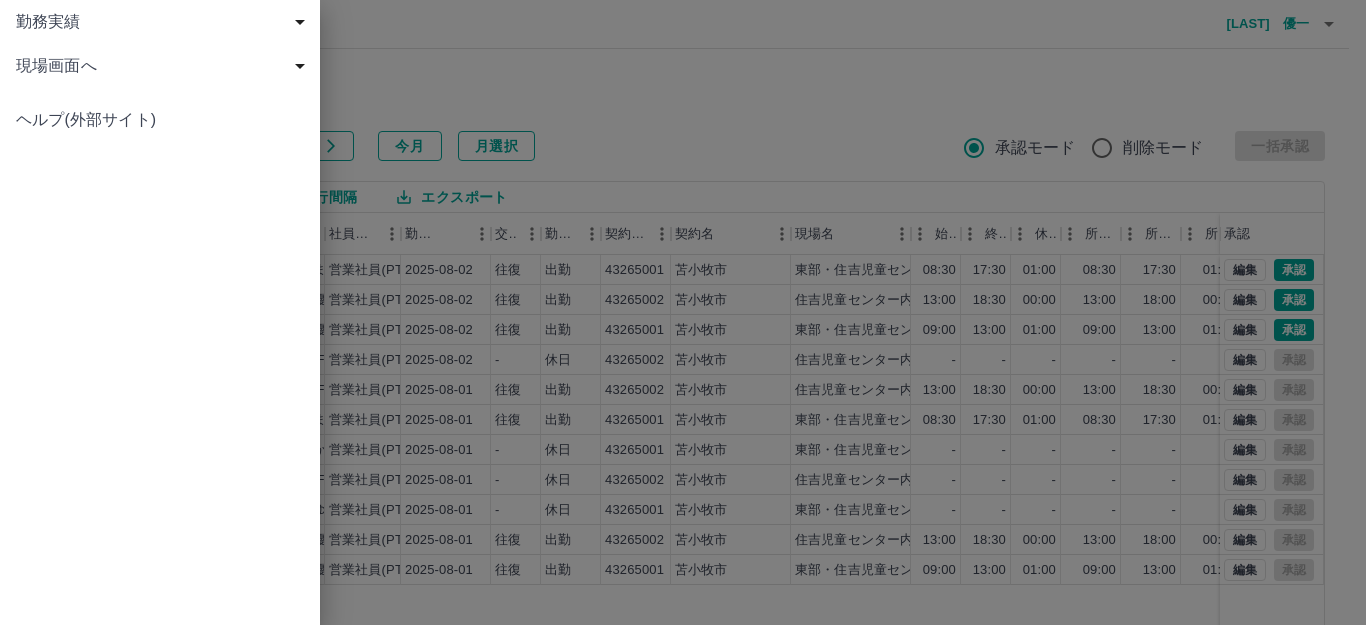 click on "現場画面へ" at bounding box center (164, 66) 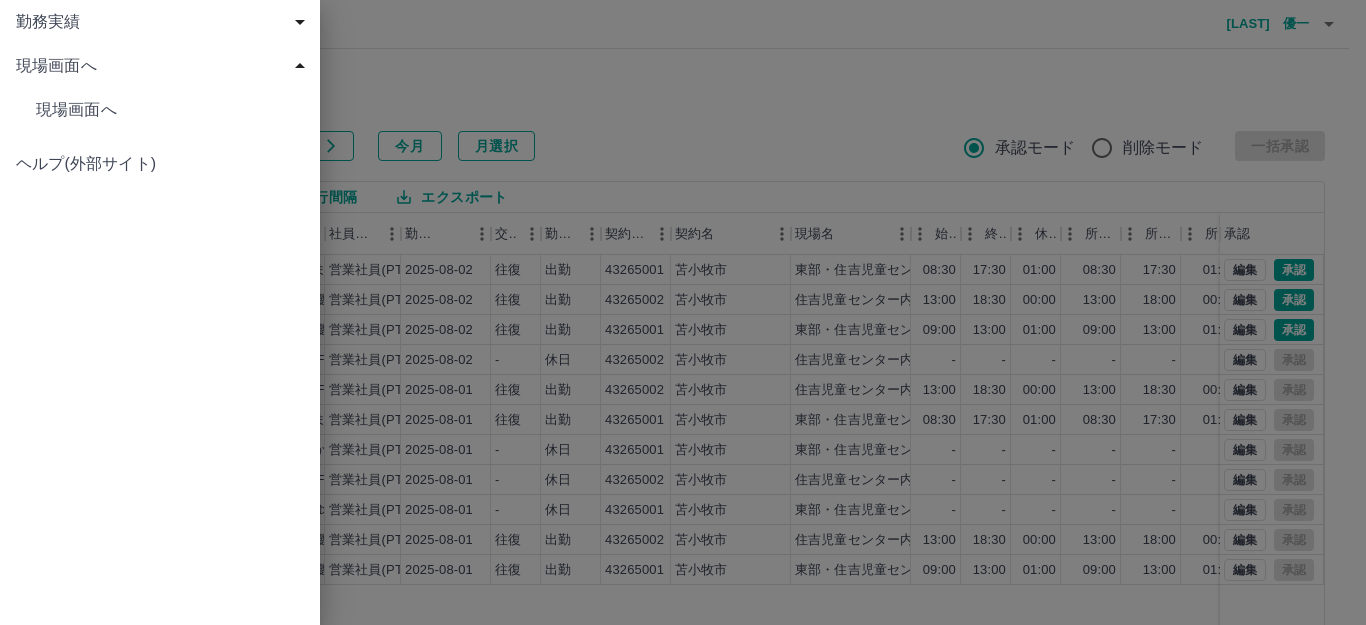 click on "現場画面へ" at bounding box center [170, 110] 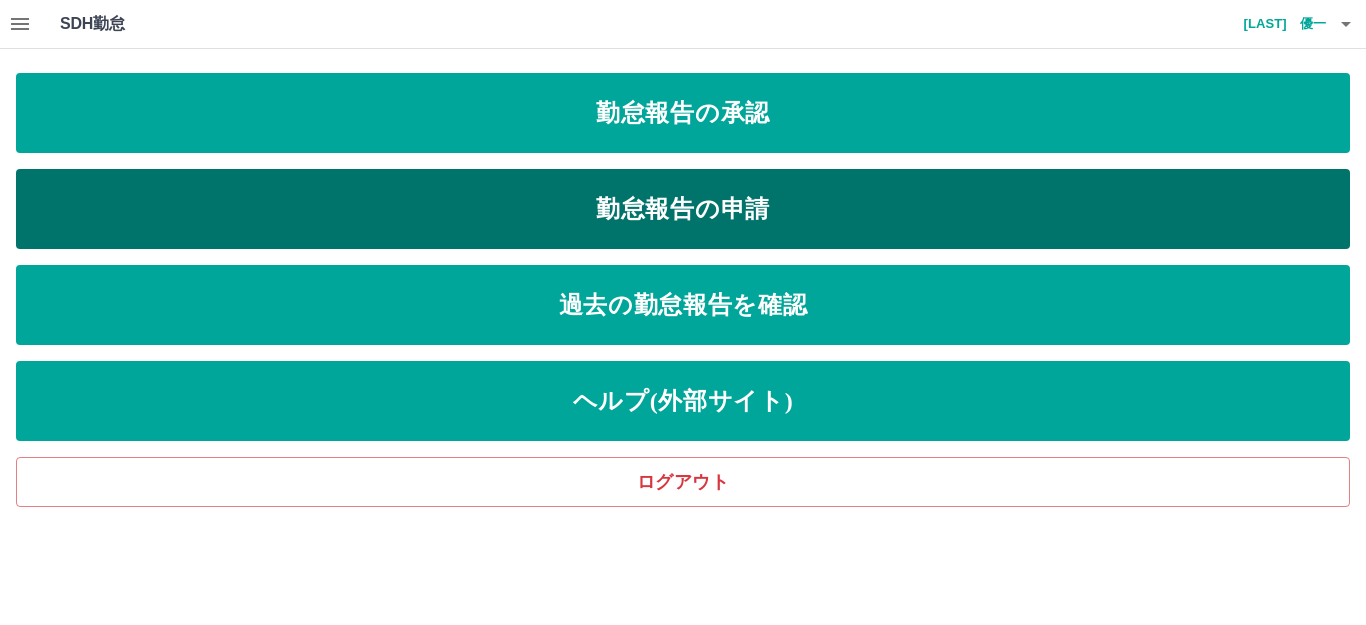 click on "勤怠報告の申請" at bounding box center (683, 209) 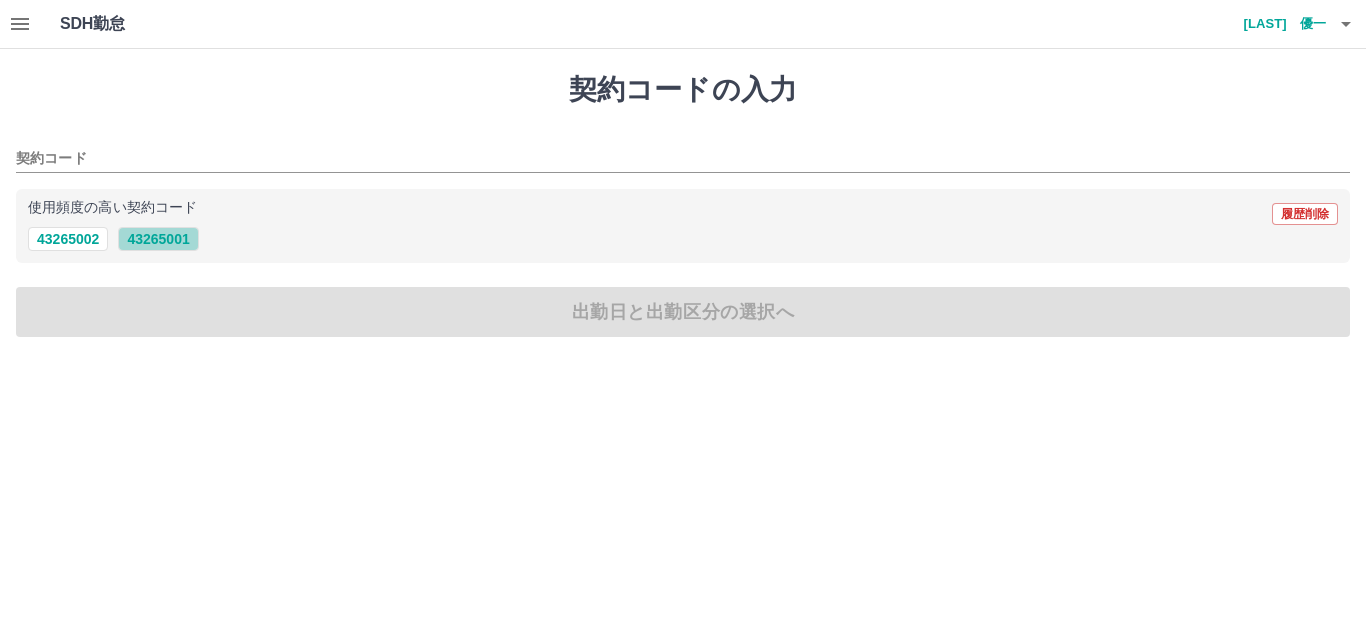 click on "43265001" at bounding box center [158, 239] 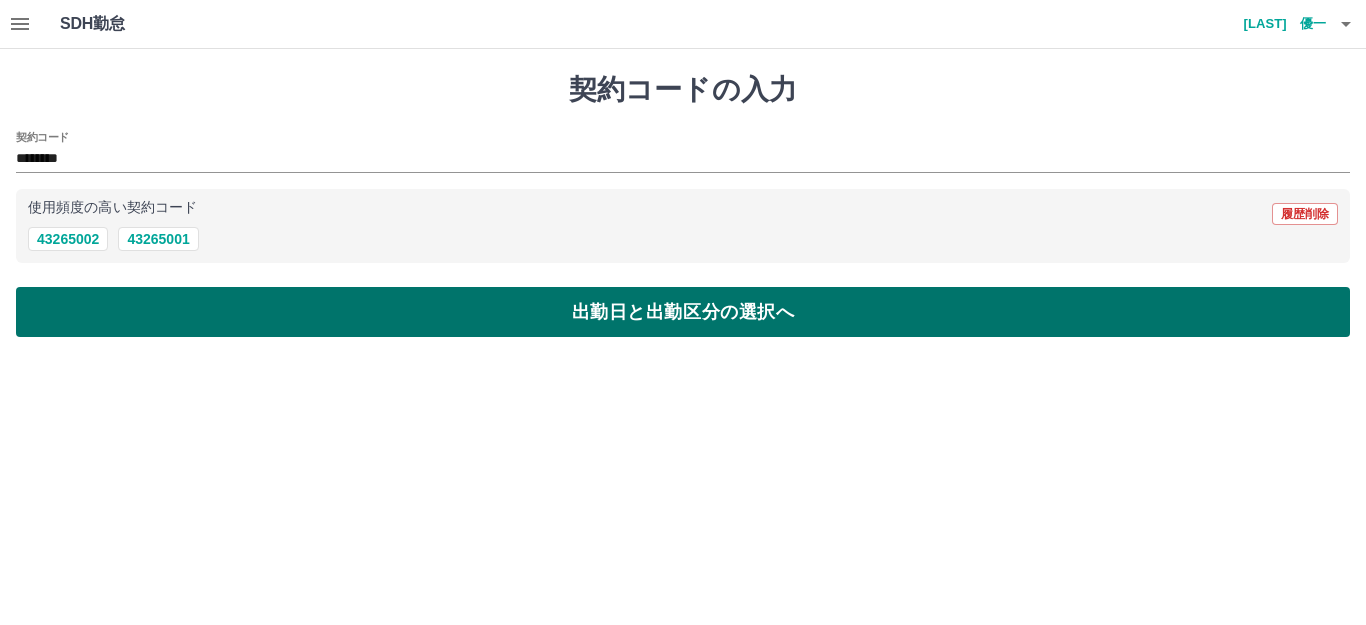 click on "出勤日と出勤区分の選択へ" at bounding box center (683, 312) 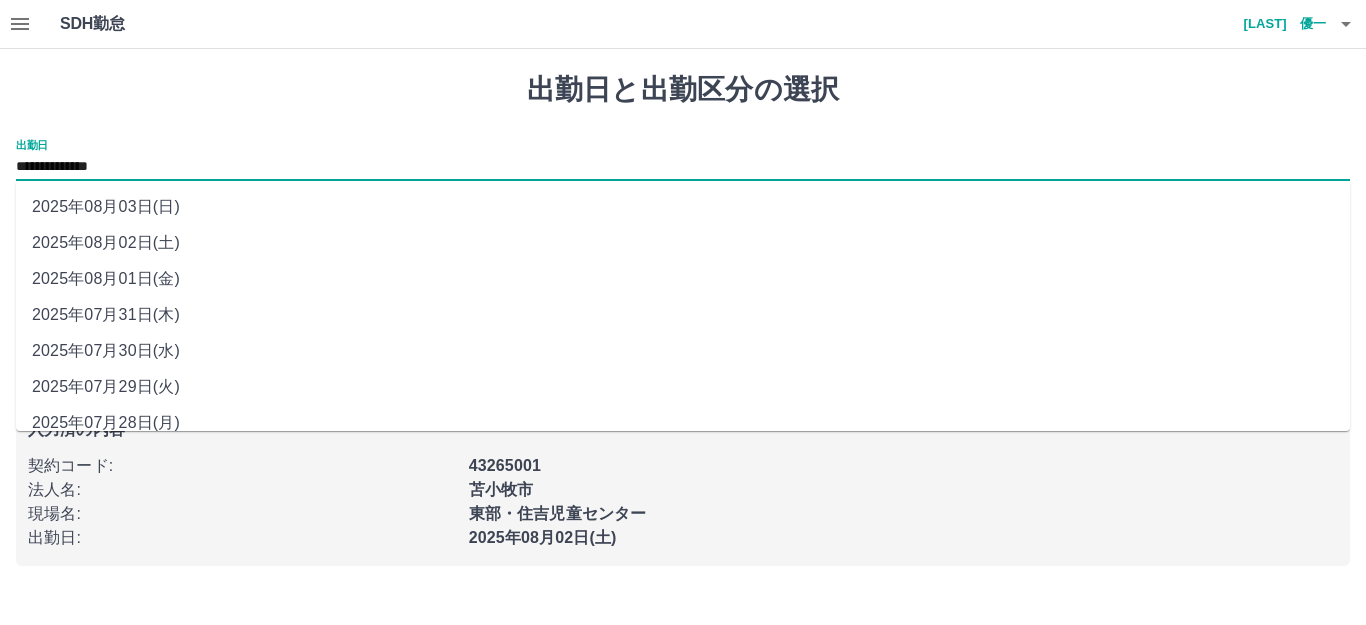 click on "**********" at bounding box center [683, 167] 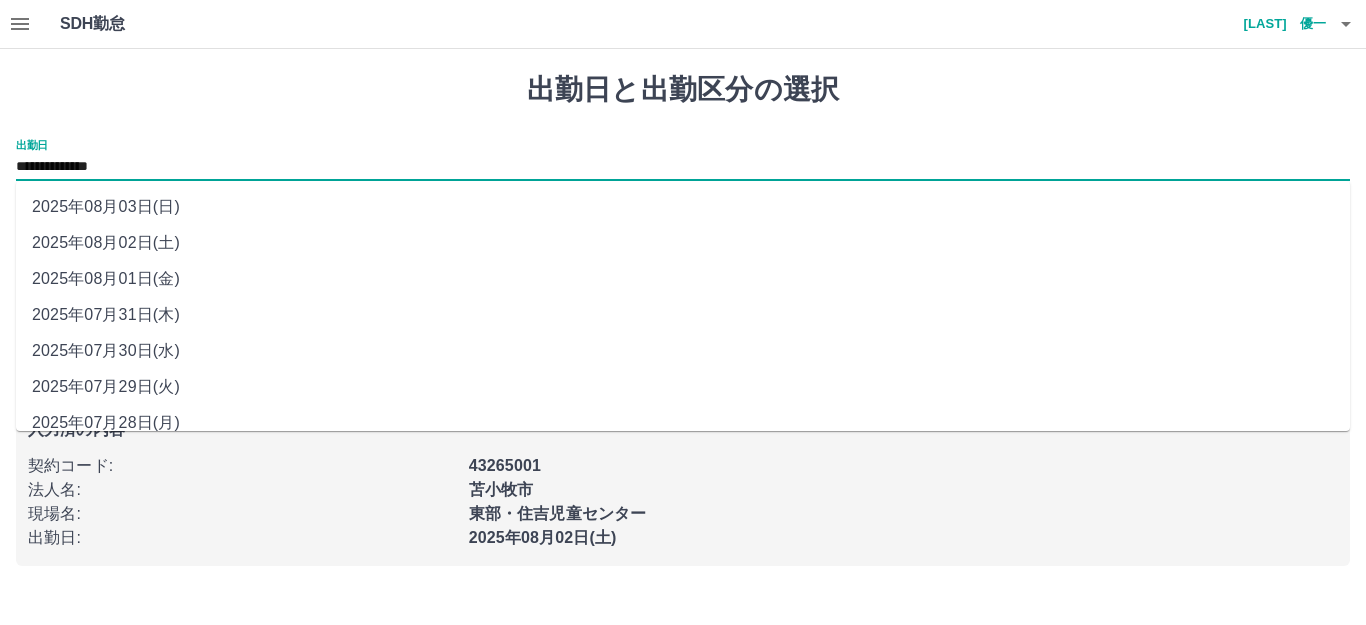 click on "2025年08月03日(日)" at bounding box center [683, 207] 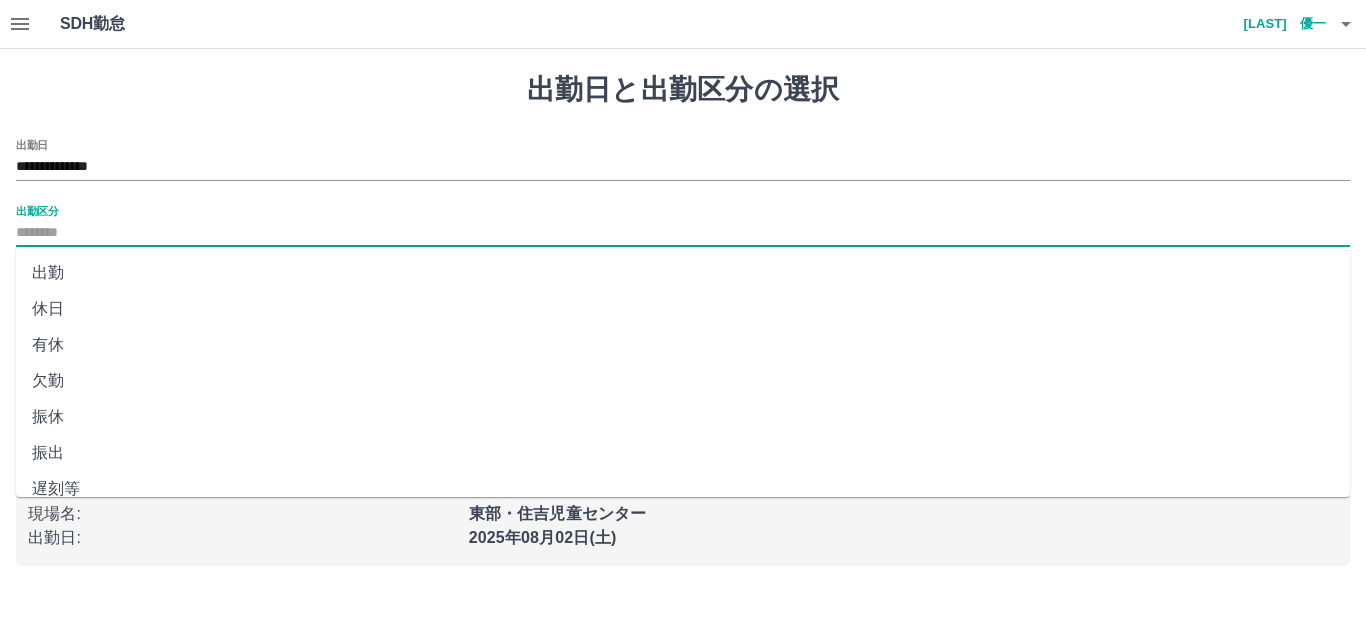 click on "出勤区分" at bounding box center [683, 233] 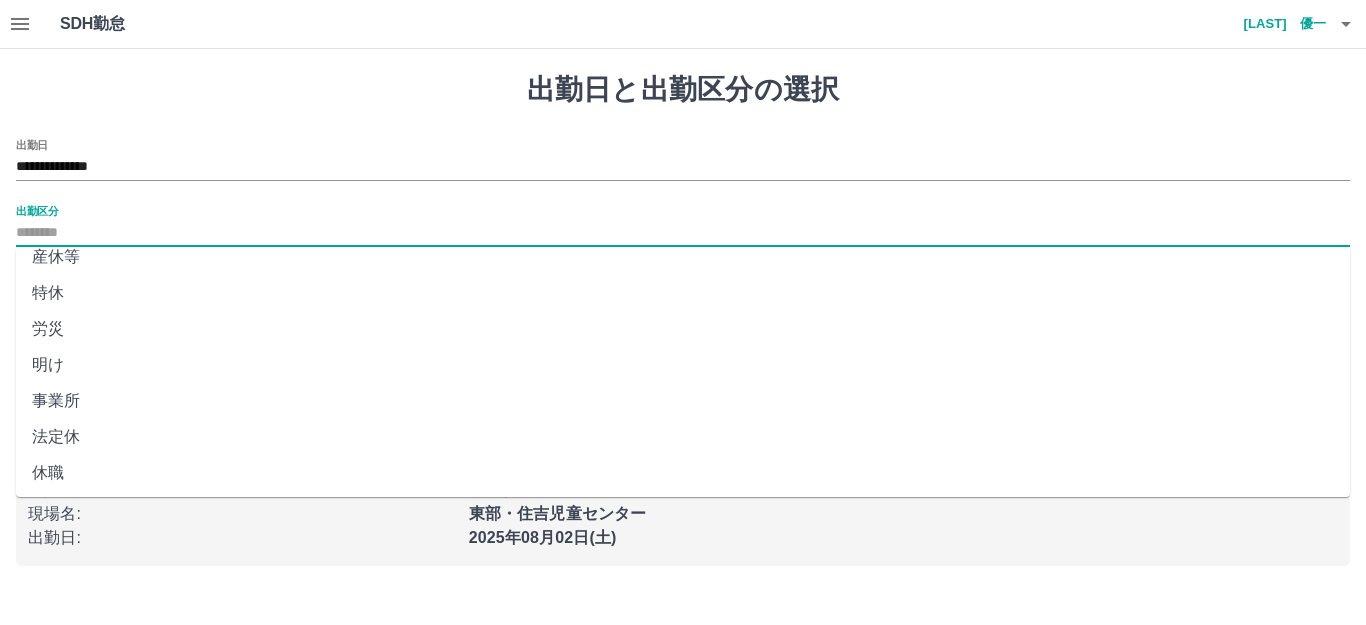 scroll, scrollTop: 414, scrollLeft: 0, axis: vertical 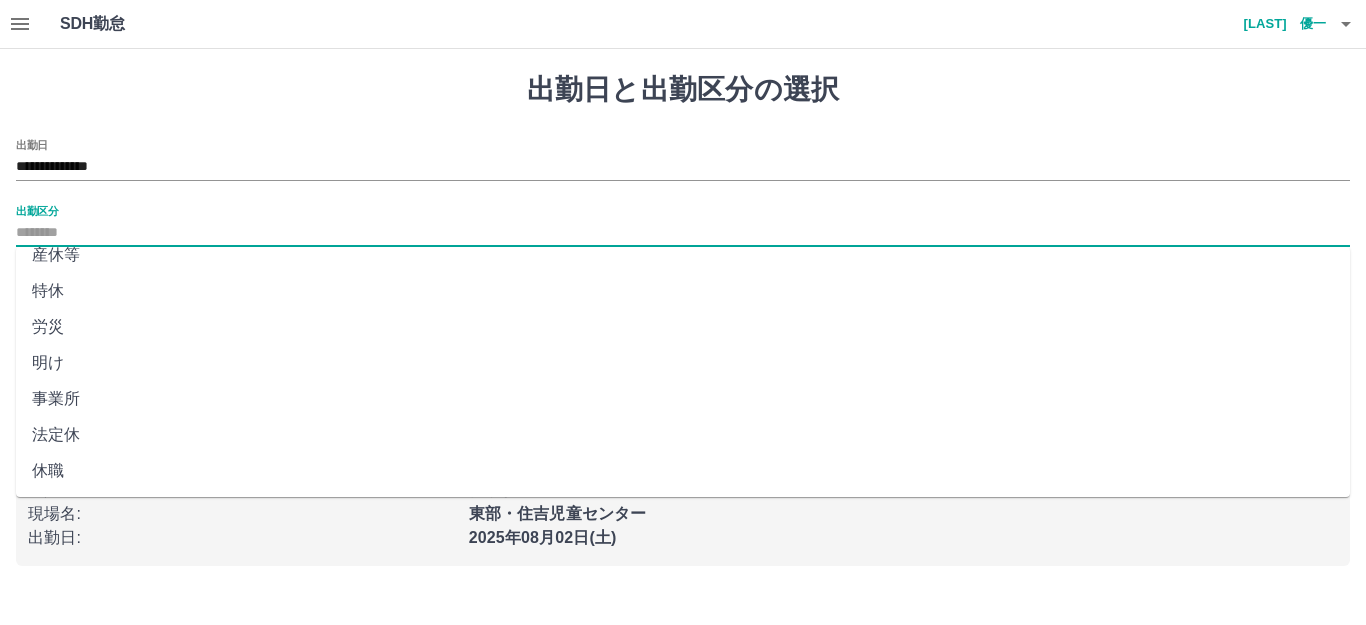 click on "法定休" at bounding box center [683, 435] 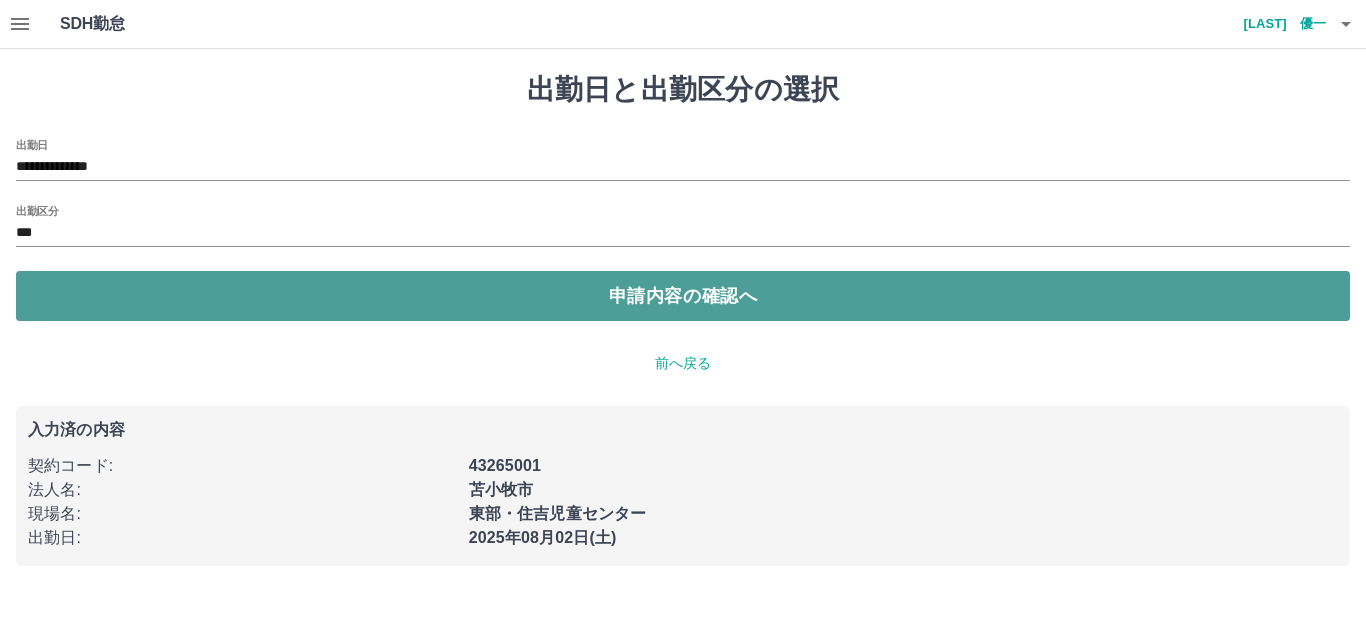click on "申請内容の確認へ" at bounding box center (683, 296) 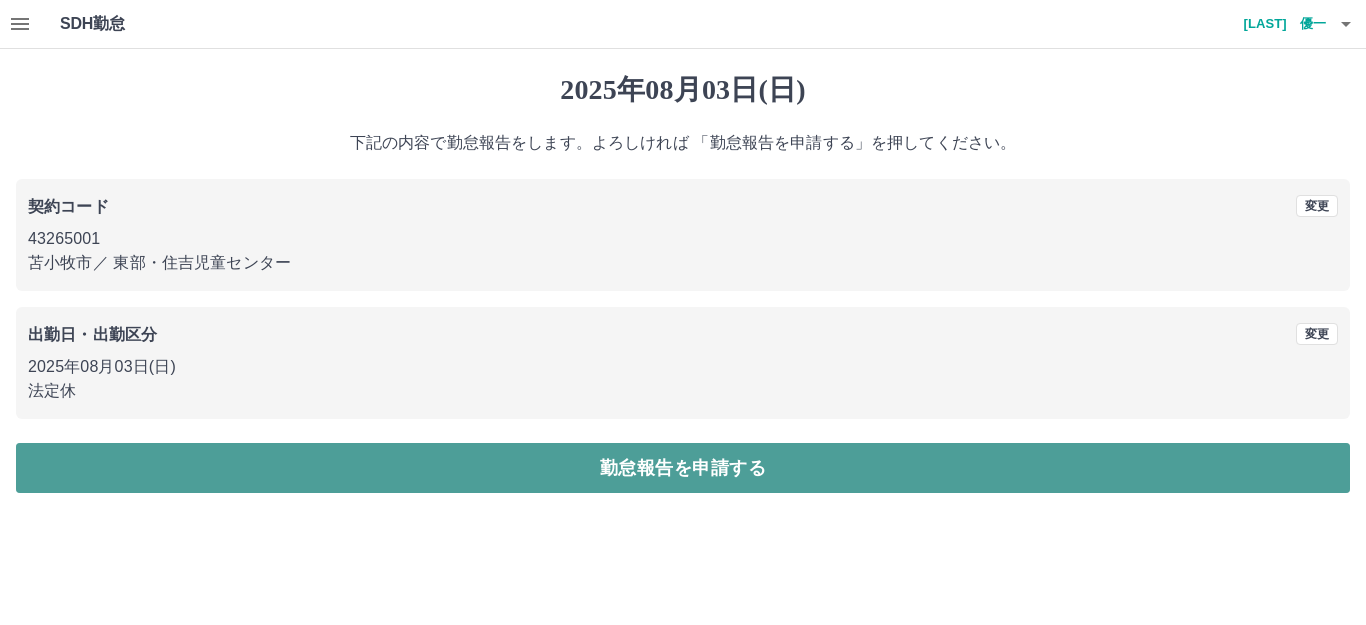 click on "勤怠報告を申請する" at bounding box center [683, 468] 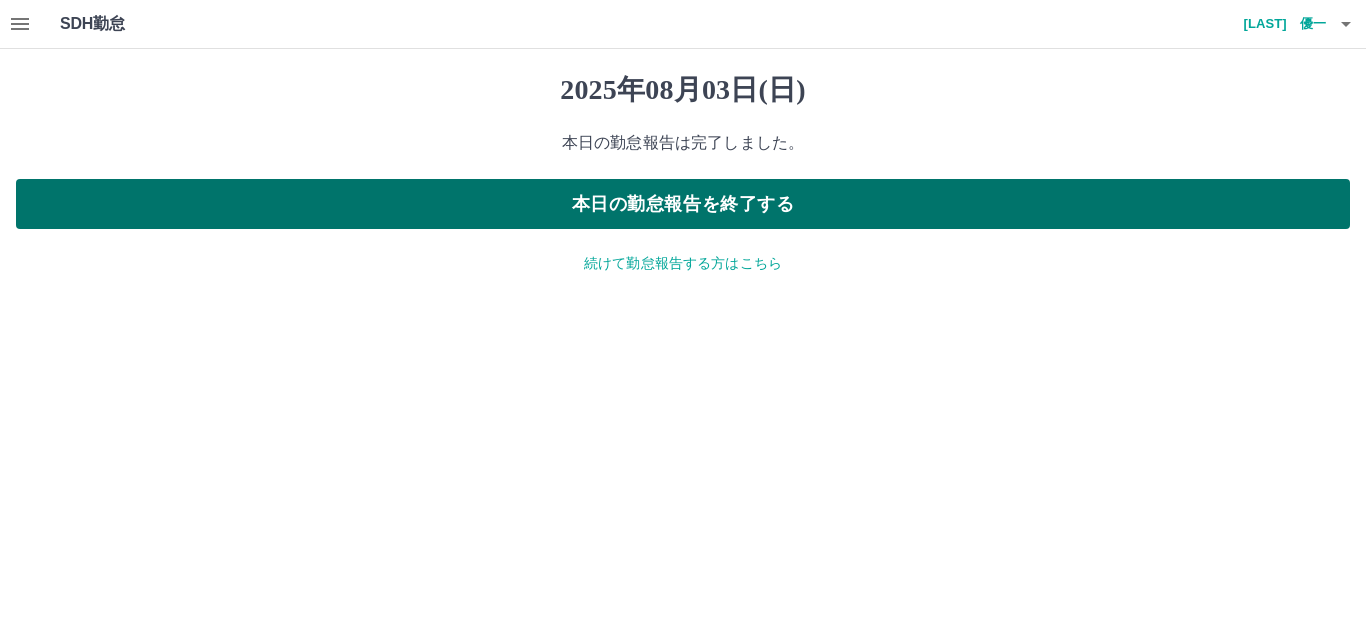 click on "本日の勤怠報告を終了する" at bounding box center (683, 204) 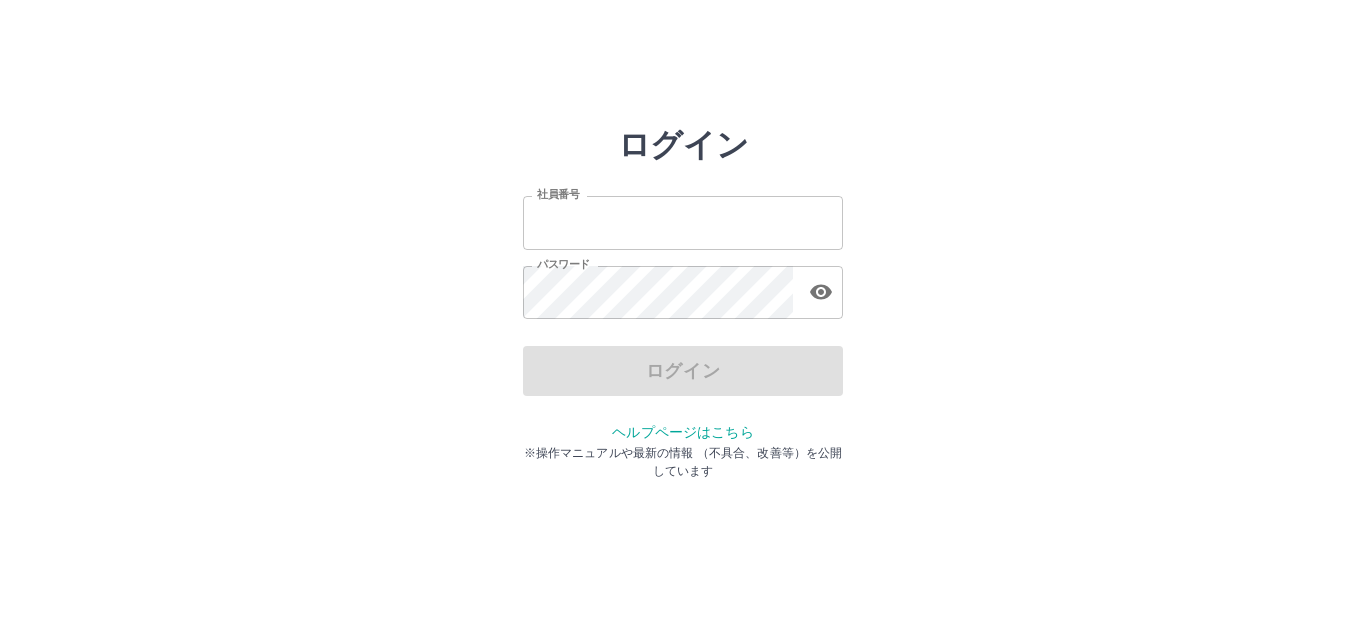 scroll, scrollTop: 0, scrollLeft: 0, axis: both 